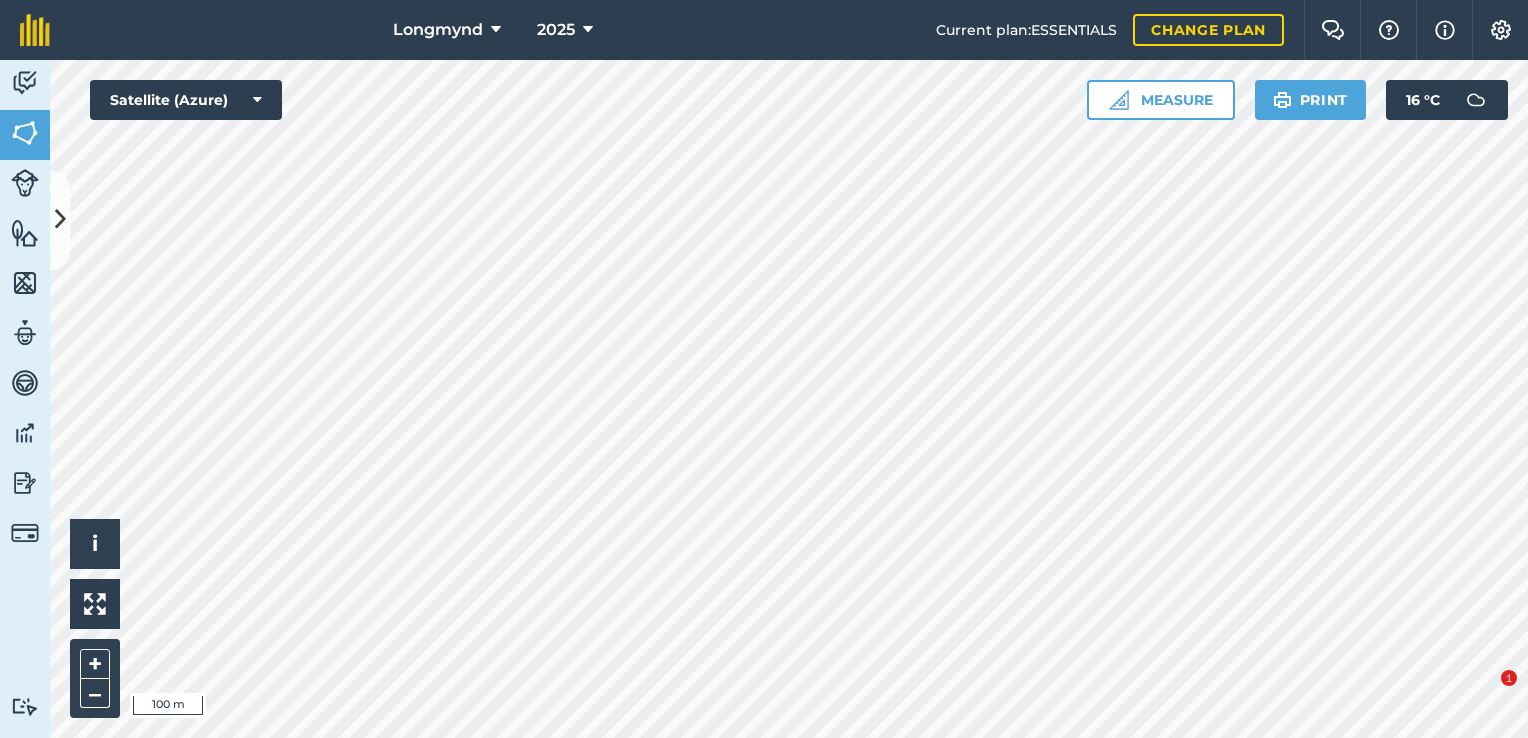 scroll, scrollTop: 0, scrollLeft: 0, axis: both 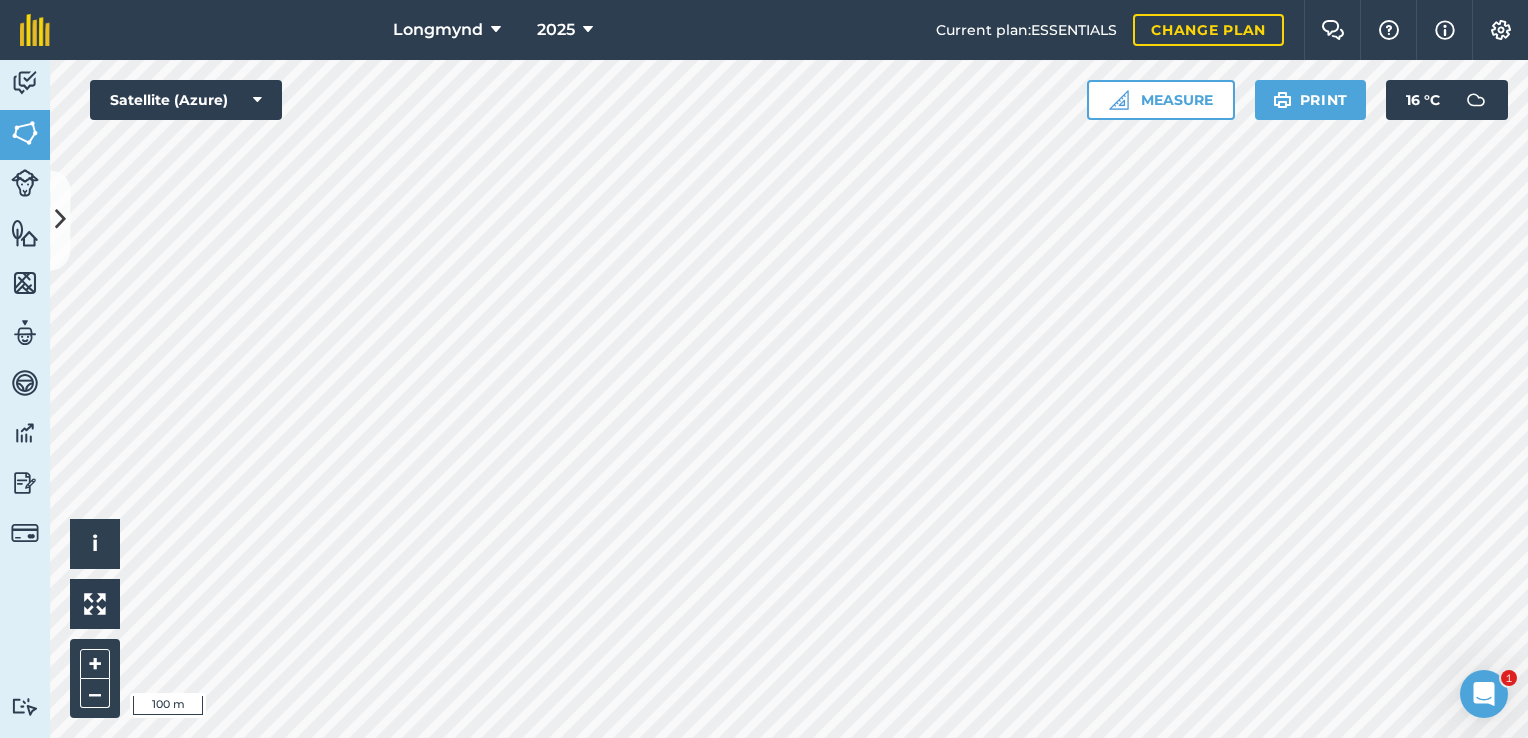 click on "Longmynd  2025 Current plan :  ESSENTIALS   Change plan Farm Chat Help Info Settings Longmynd   -  2025 Reproduced with the permission of  Microsoft Printed on  [DATE] Field usages No usage set Butterfly Conservation Cut CUT Gorse  Cut or spray [PERSON_NAME] around the edge of the WOA of between 50 - 100m down slope of WOA. Check no negative impact on gathering routes. FERNS/[PERSON_NAME]: EDIBLE FERNS/[PERSON_NAME]: EDIBLE - [PERSON_NAME] rolled  FERNS/[PERSON_NAME]: EDIBLE - needs cutting  FERNS/[PERSON_NAME]: EDIBLE - needs spraying  gorse  Gorse And [PERSON_NAME] gorse needs cutting  gorse needs spraying  Gorse Needs Spraying After Burning Heather Burn Needs Burning  needs cutting  WOA WOA 2025 WOA 2025 - Test Feature types Trees Water Activity Fields Livestock Features Maps Team Vehicles Data Reporting Billing Tutorials Tutorials Fields   Add   Set usage Visibility: On Total area :  1,062   Ha Edit fields By usages, Filters (1) No usage set 123.8   Ha above princes 1 0.3603   Ha Above princes 3 0.2873   Ha Above princes 4" at bounding box center [764, 369] 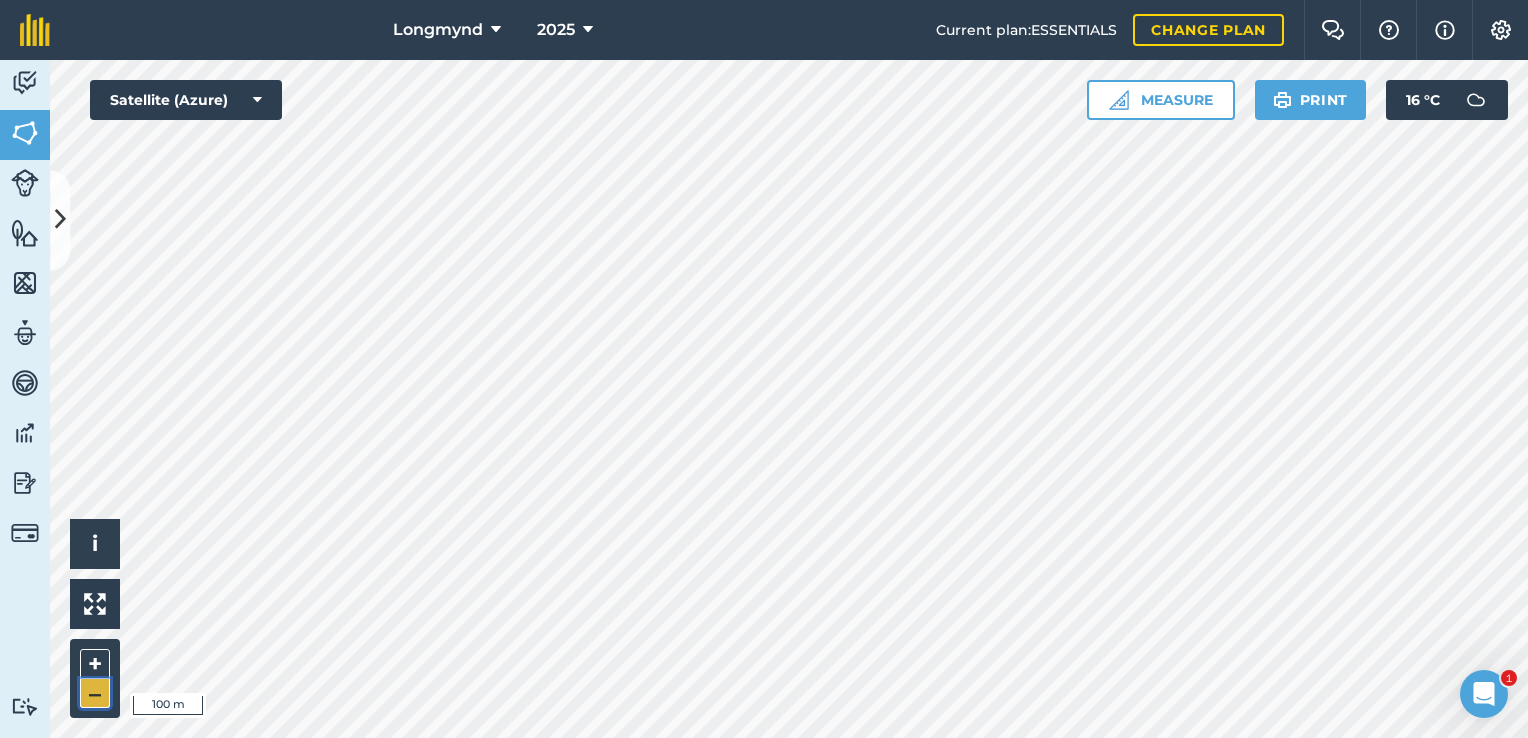 click on "–" at bounding box center (95, 693) 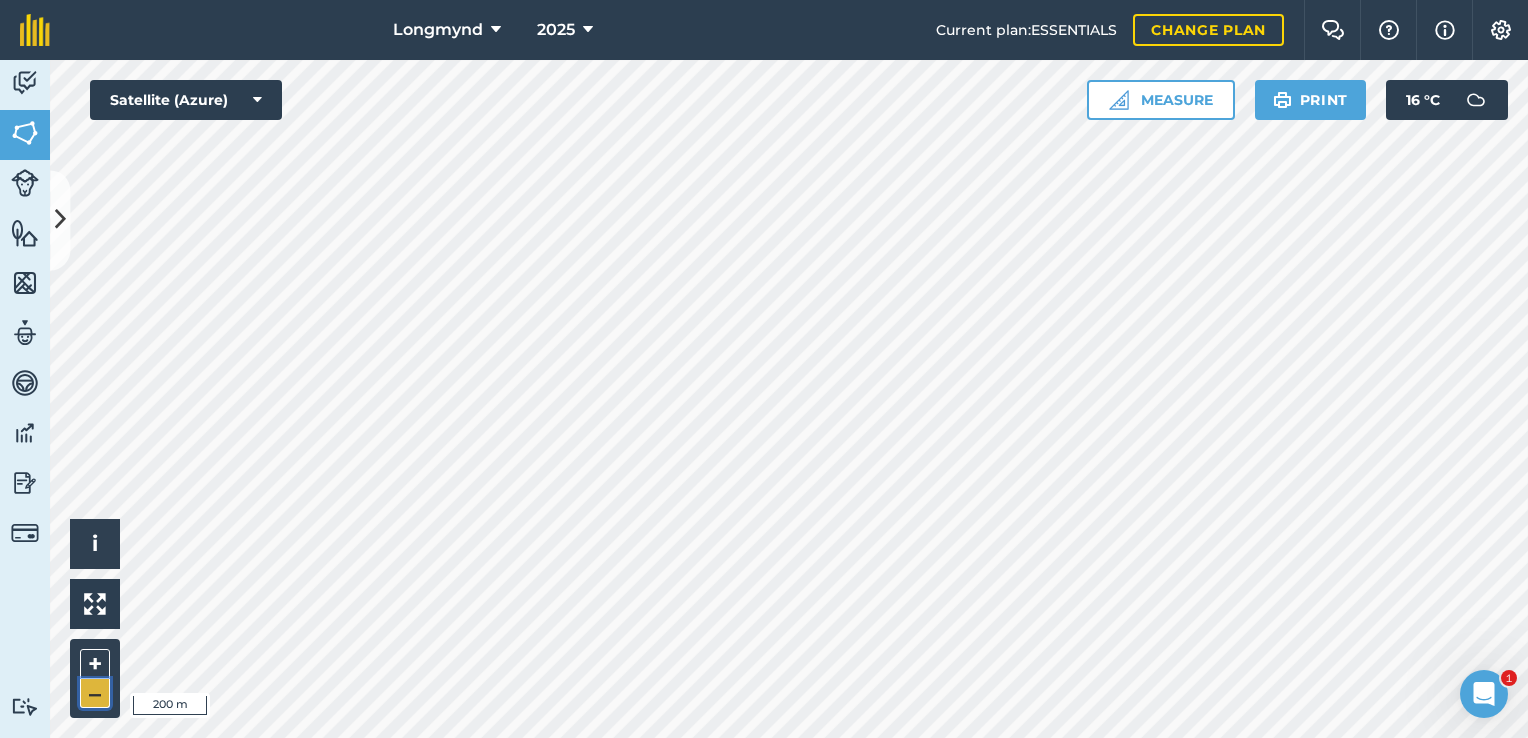 click on "–" at bounding box center [95, 693] 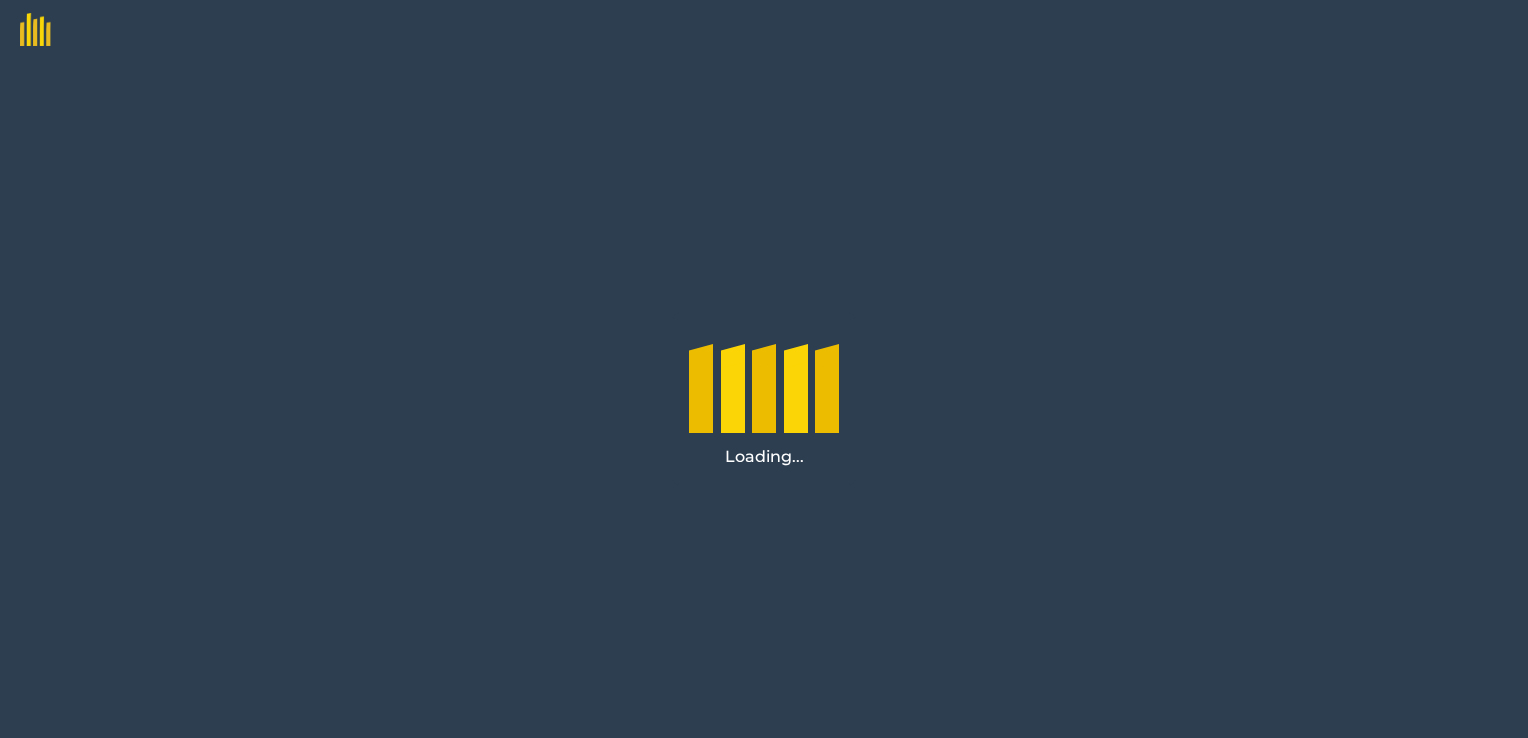 scroll, scrollTop: 0, scrollLeft: 0, axis: both 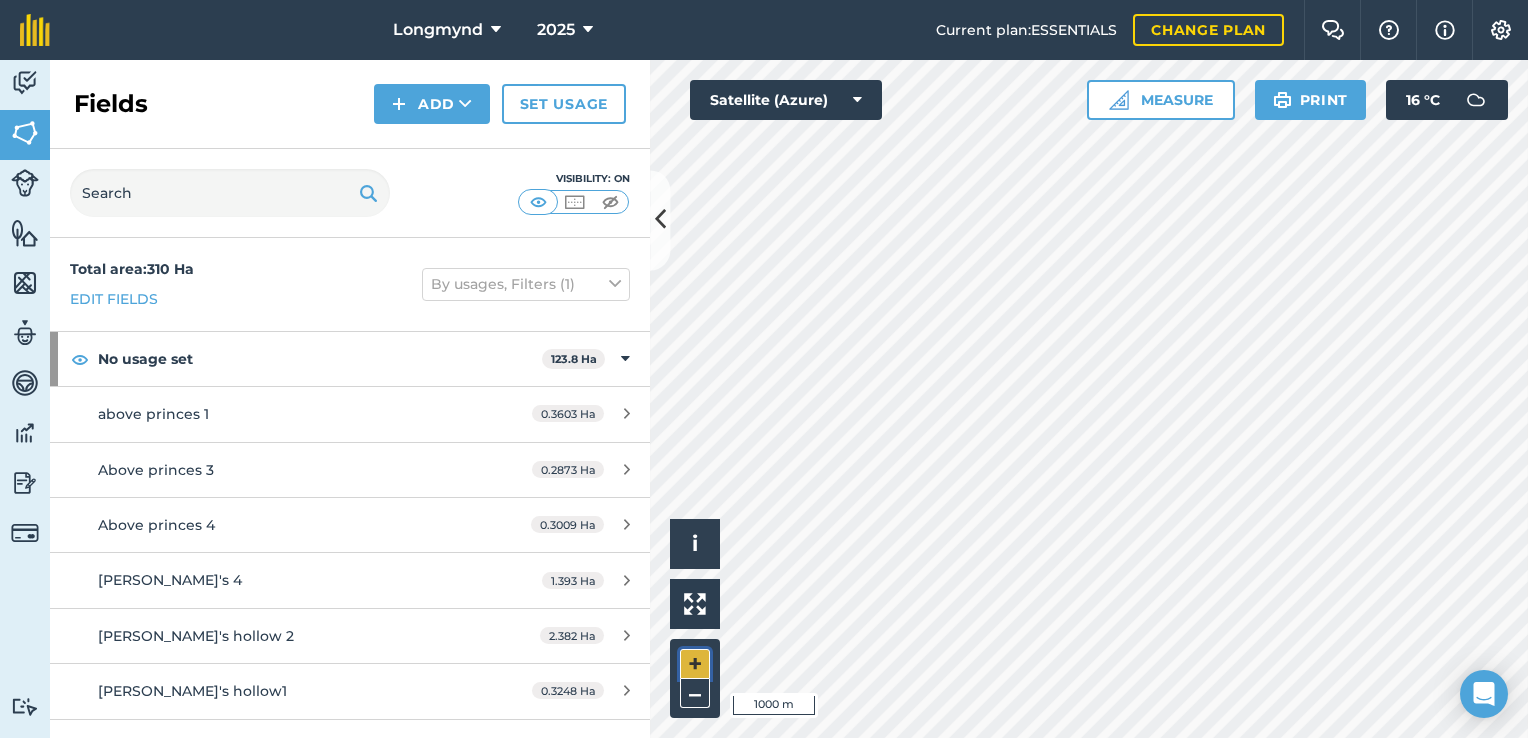 click on "+" at bounding box center (695, 664) 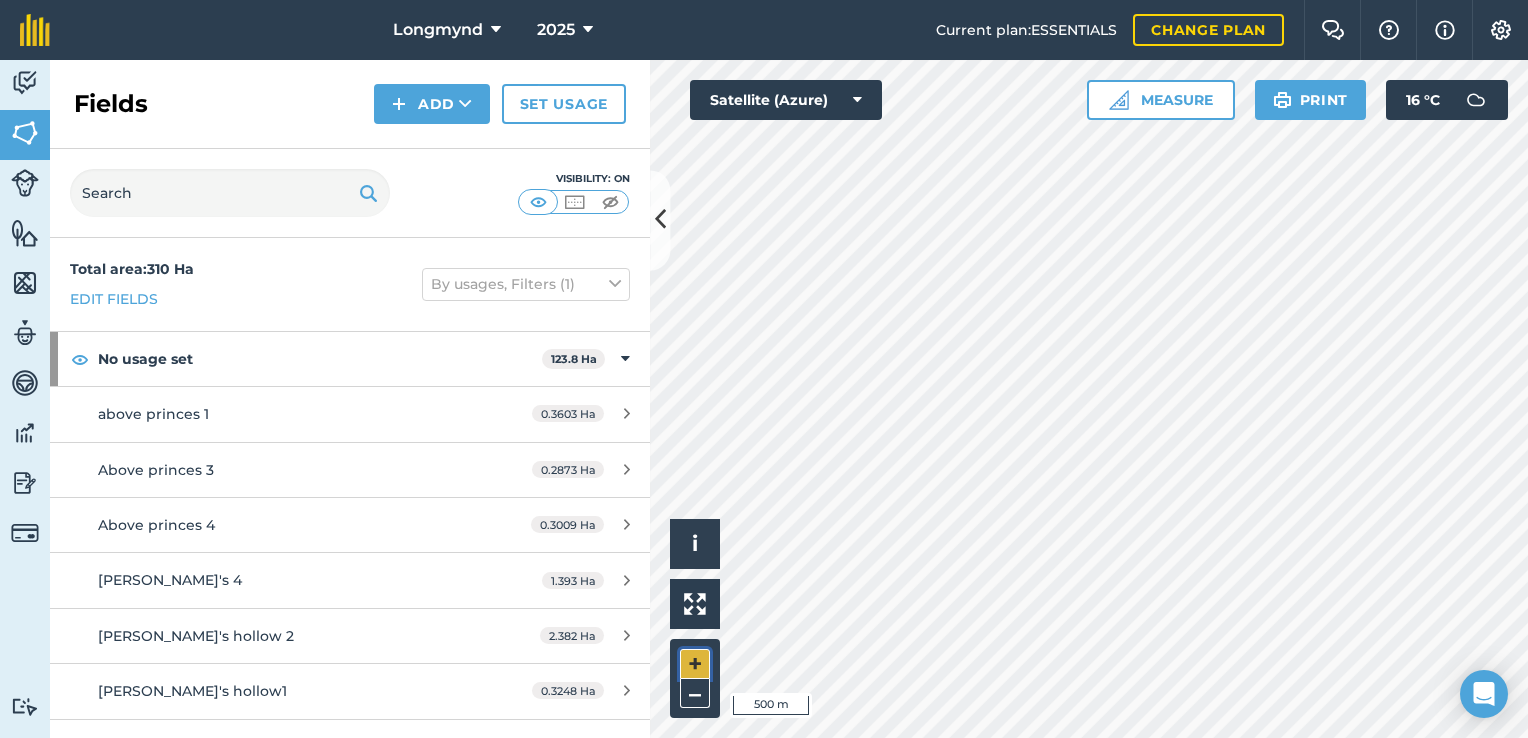 click on "+" at bounding box center (695, 664) 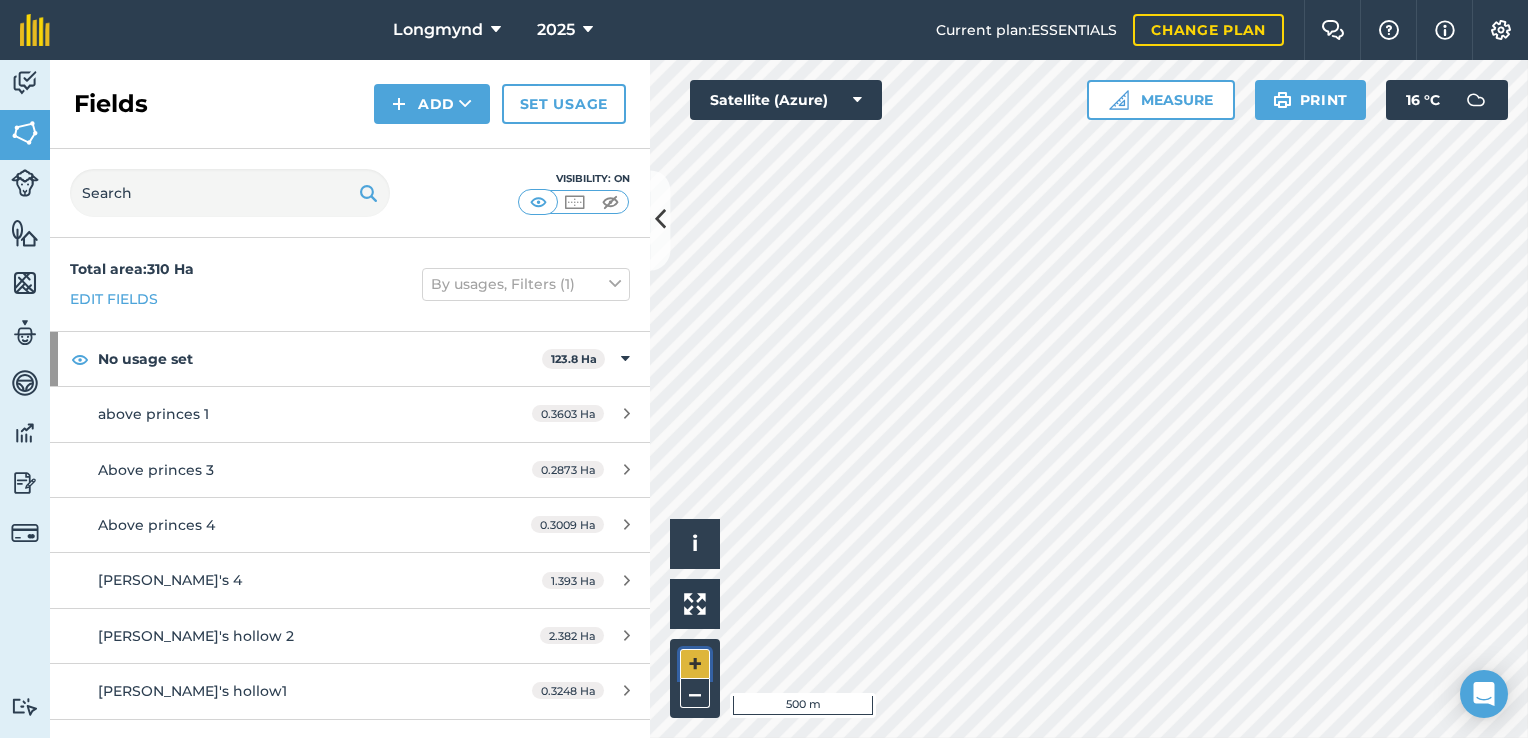 click on "+" at bounding box center [695, 664] 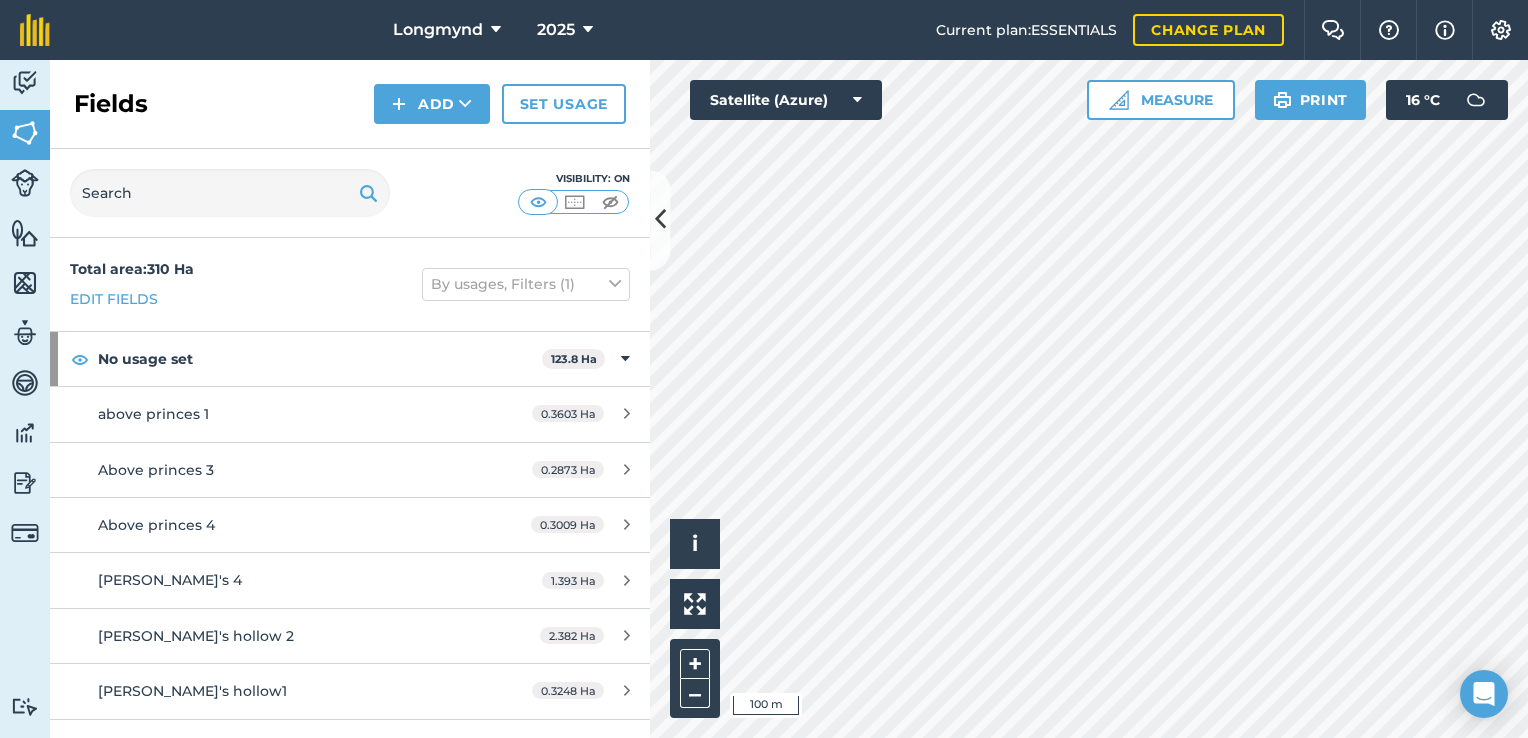 click on "Longmynd  2025 Current plan :  ESSENTIALS   Change plan Farm Chat Help Info Settings Longmynd   -  2025 Reproduced with the permission of  Microsoft Printed on  18/07/2025 Field usages No usage set Butterfly Conservation Cut CUT Gorse  Cut or spray bracken around the edge of the WOA of between 50 - 100m down slope of WOA. Check no negative impact on gathering routes. FERNS/BRACKEN: EDIBLE FERNS/BRACKEN: EDIBLE - bracken rolled  FERNS/BRACKEN: EDIBLE - needs cutting  FERNS/BRACKEN: EDIBLE - needs spraying  gorse  Gorse And Bracken gorse needs cutting  gorse needs spraying  Gorse Needs Spraying After Burning Heather Burn Needs Burning  needs cutting  WOA WOA 2025 WOA 2025 - Test Feature types Trees Water Activity Fields Livestock Features Maps Team Vehicles Data Reporting Billing Tutorials Tutorials Fields   Add   Set usage Visibility: On Total area :  310   Ha Edit fields By usages, Filters (1) No usage set 123.8   Ha above princes 1 0.3603   Ha Above princes 3 0.2873   Ha Above princes 4   Ha" at bounding box center (764, 369) 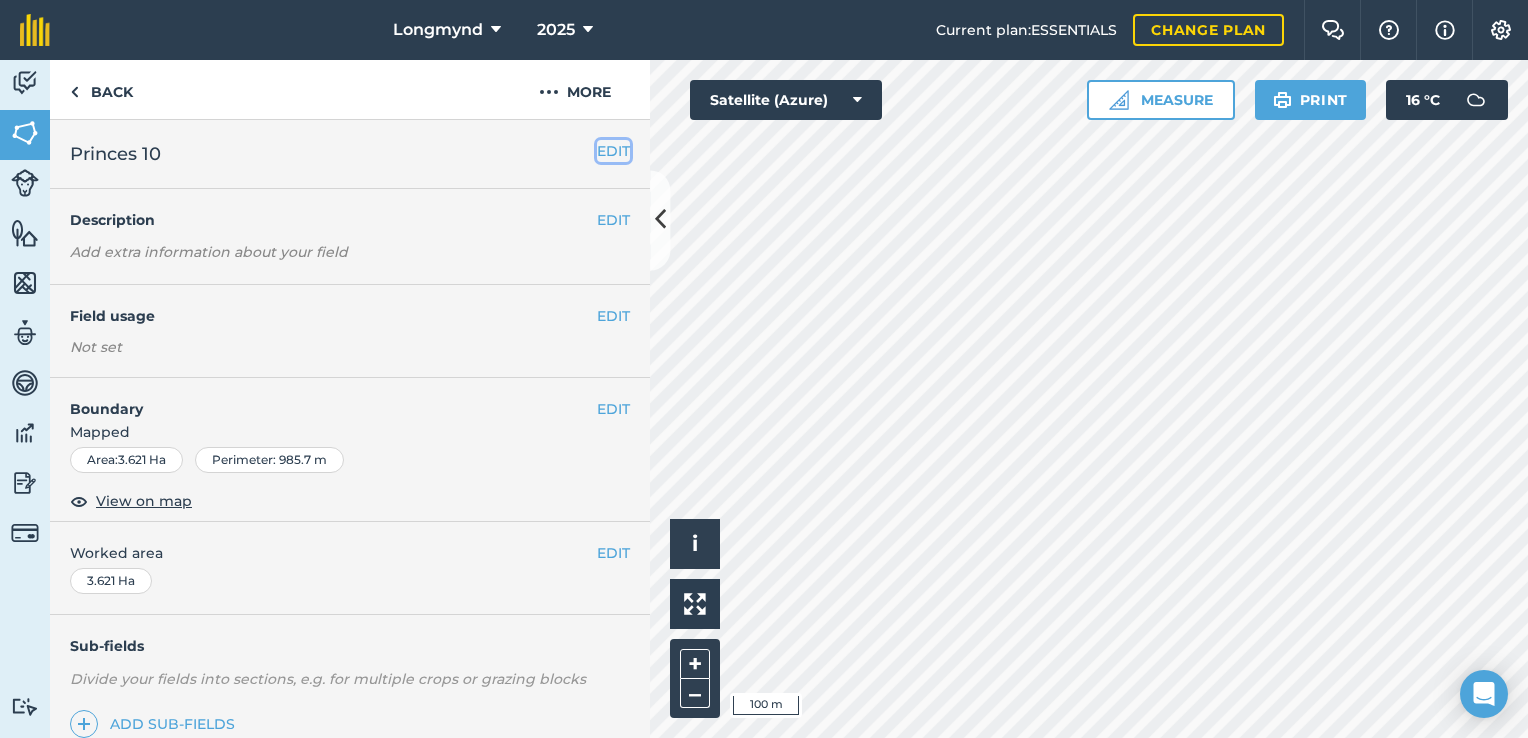click on "EDIT" at bounding box center (613, 151) 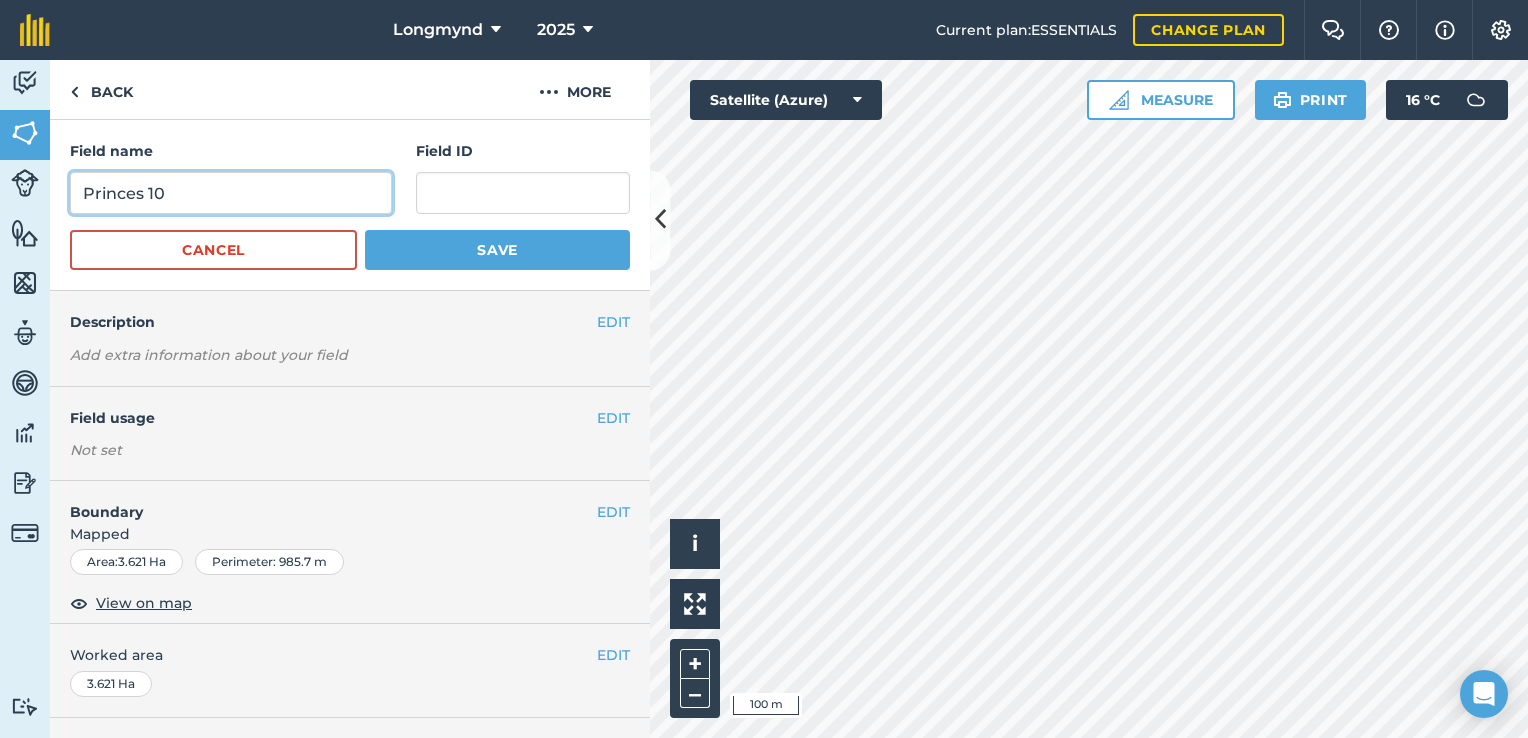 click on "Princes 10" at bounding box center [231, 193] 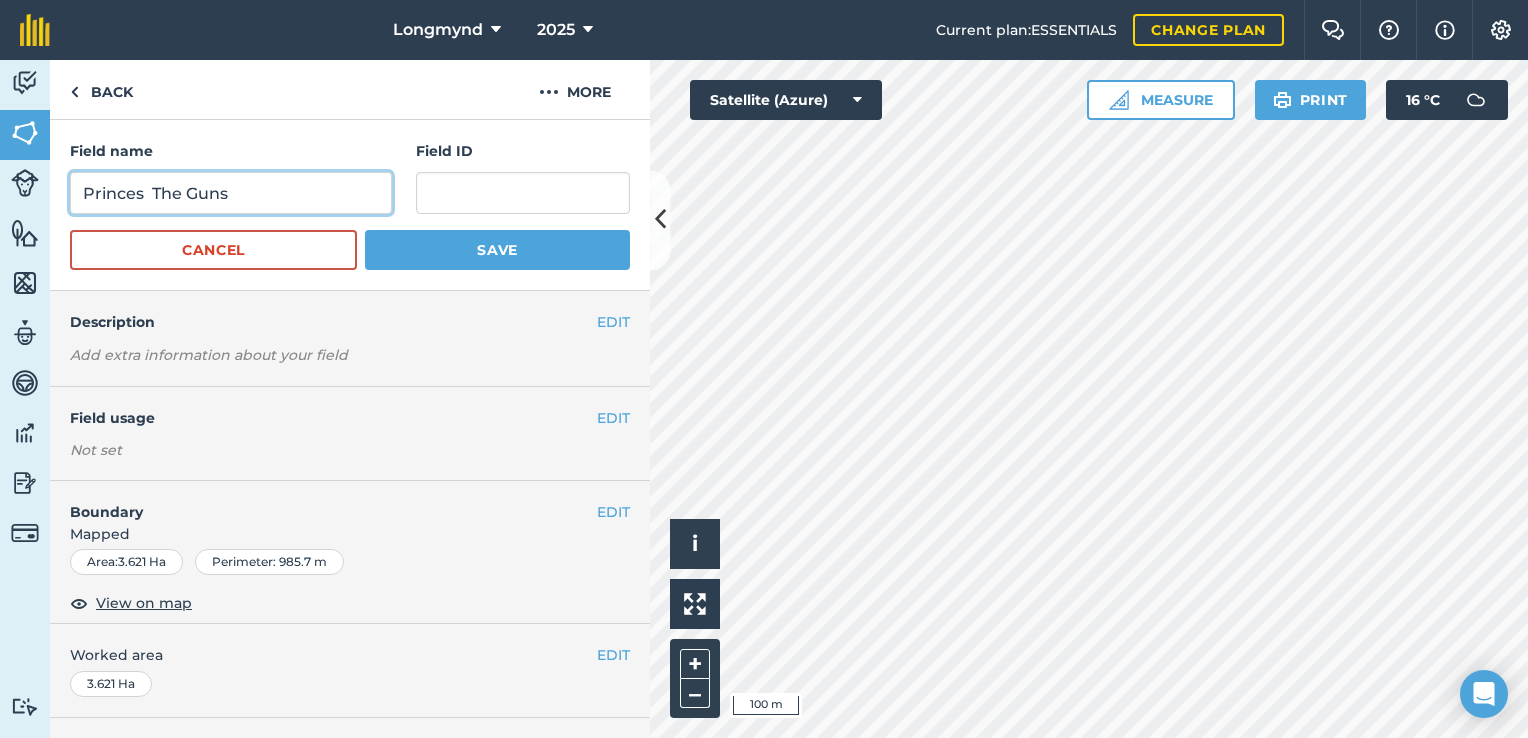 type on "Princes  The Guns" 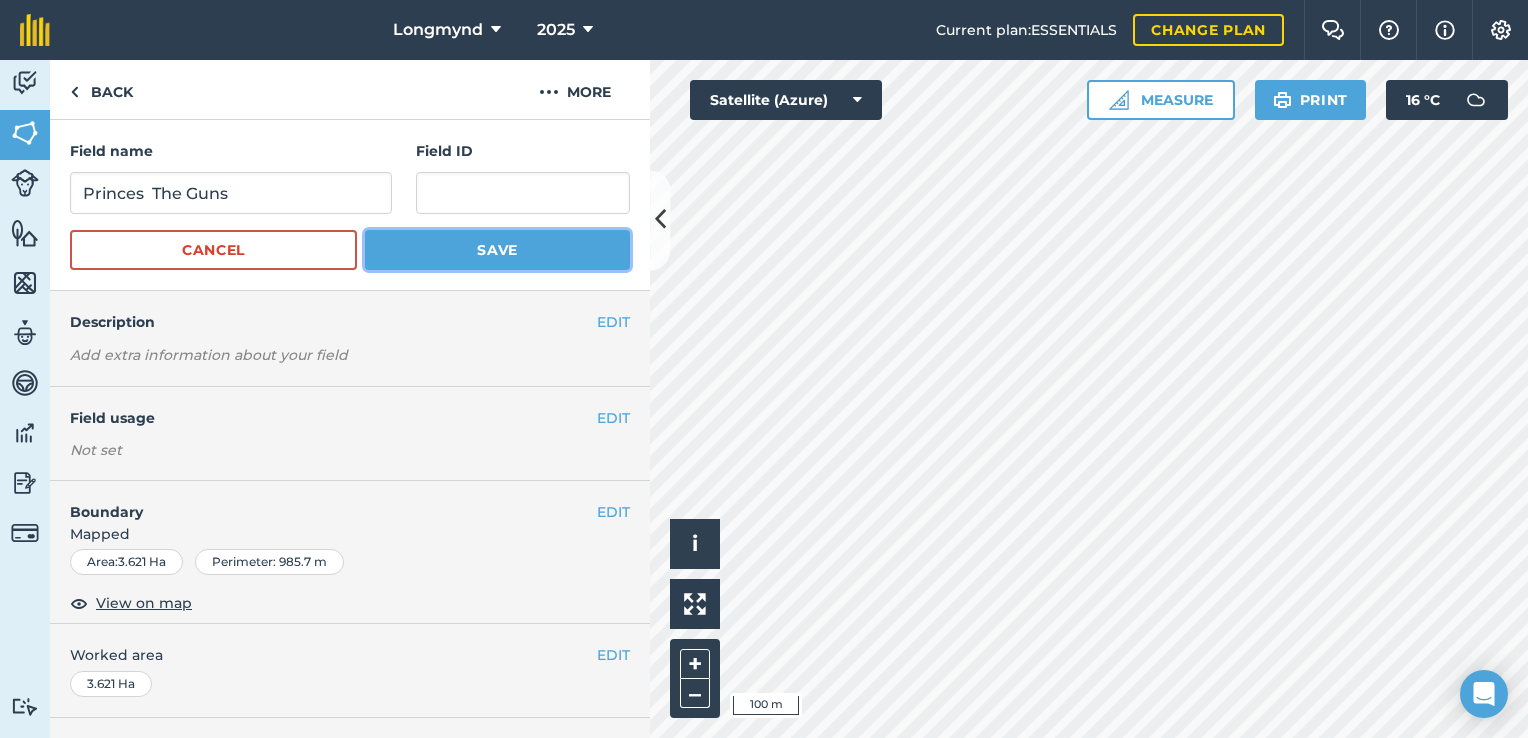 click on "Save" at bounding box center [497, 250] 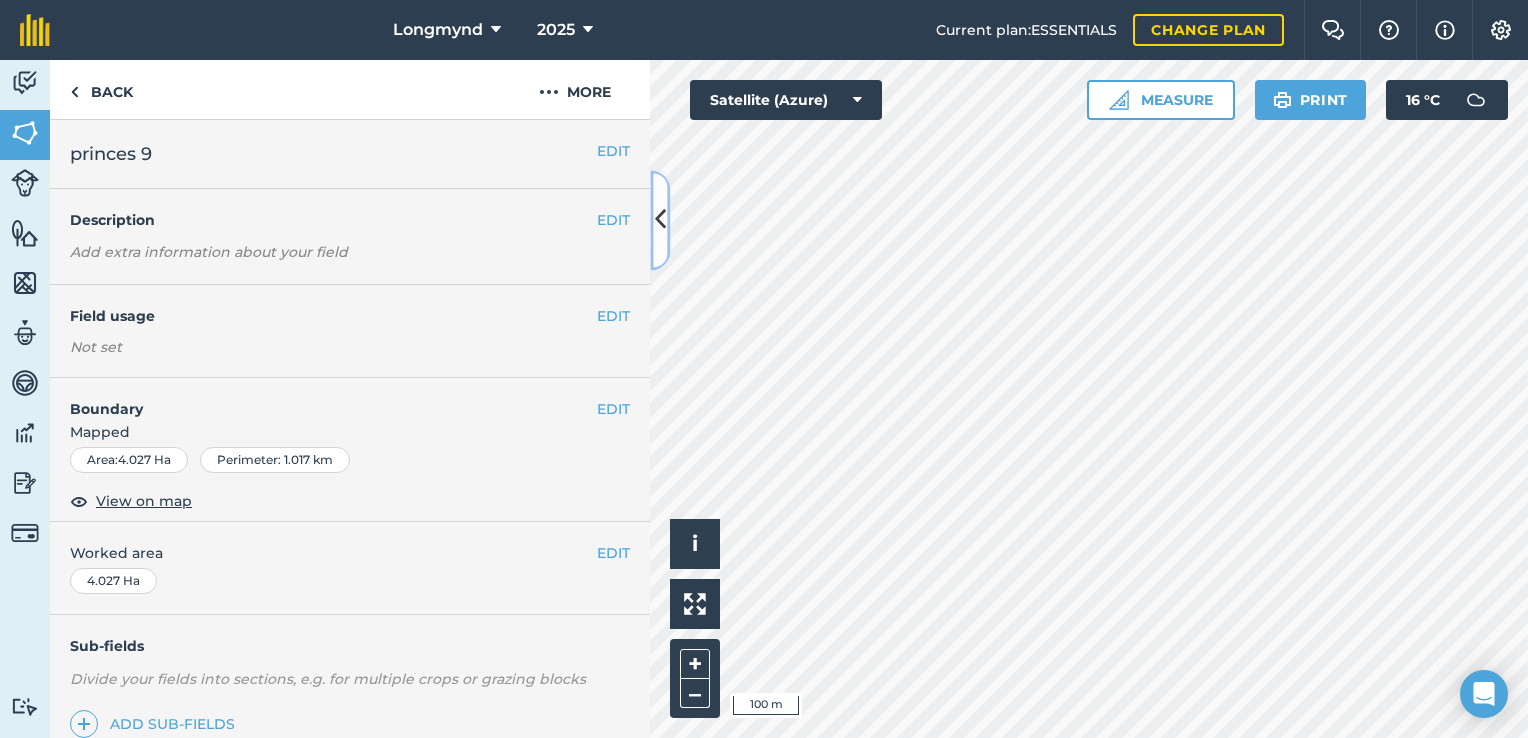 click at bounding box center (660, 220) 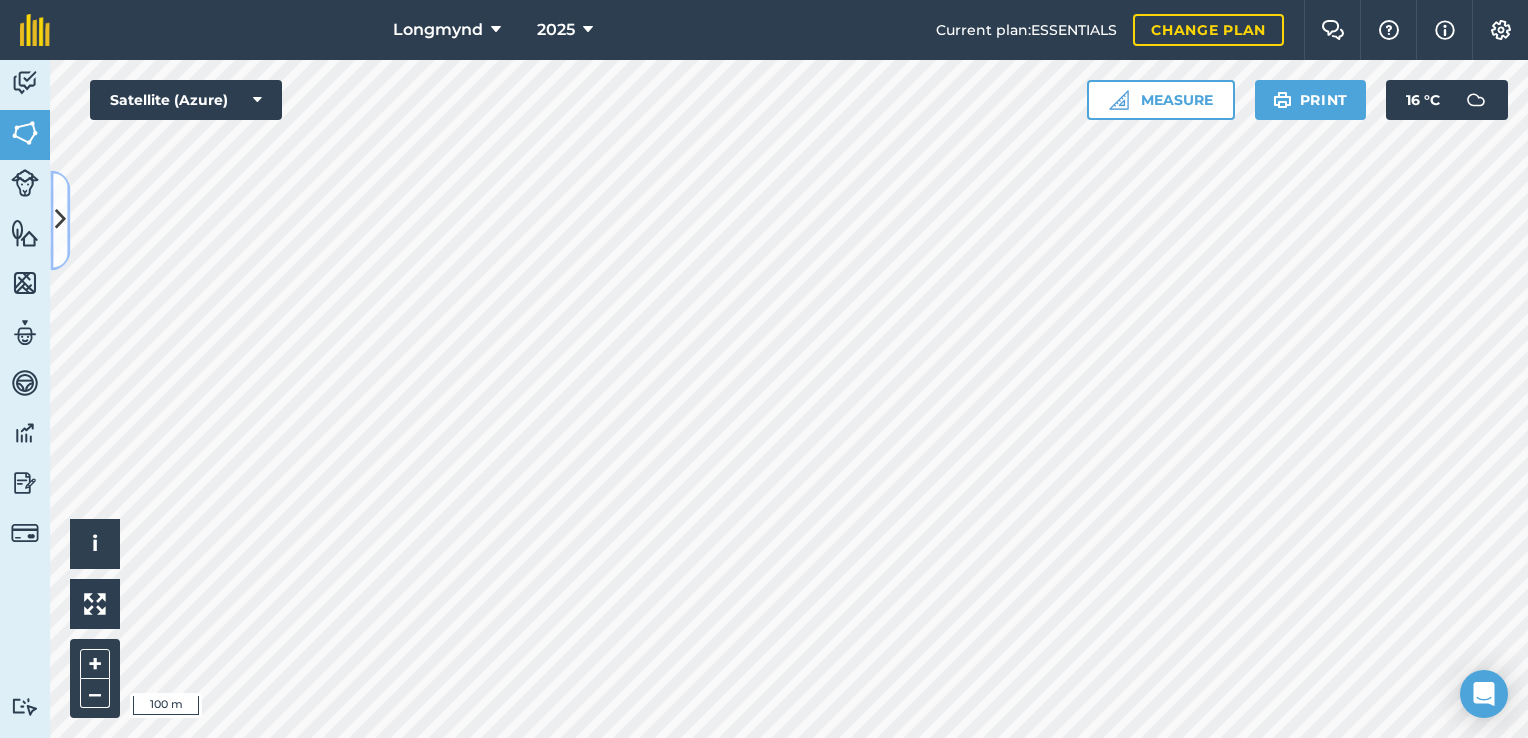 click at bounding box center [60, 220] 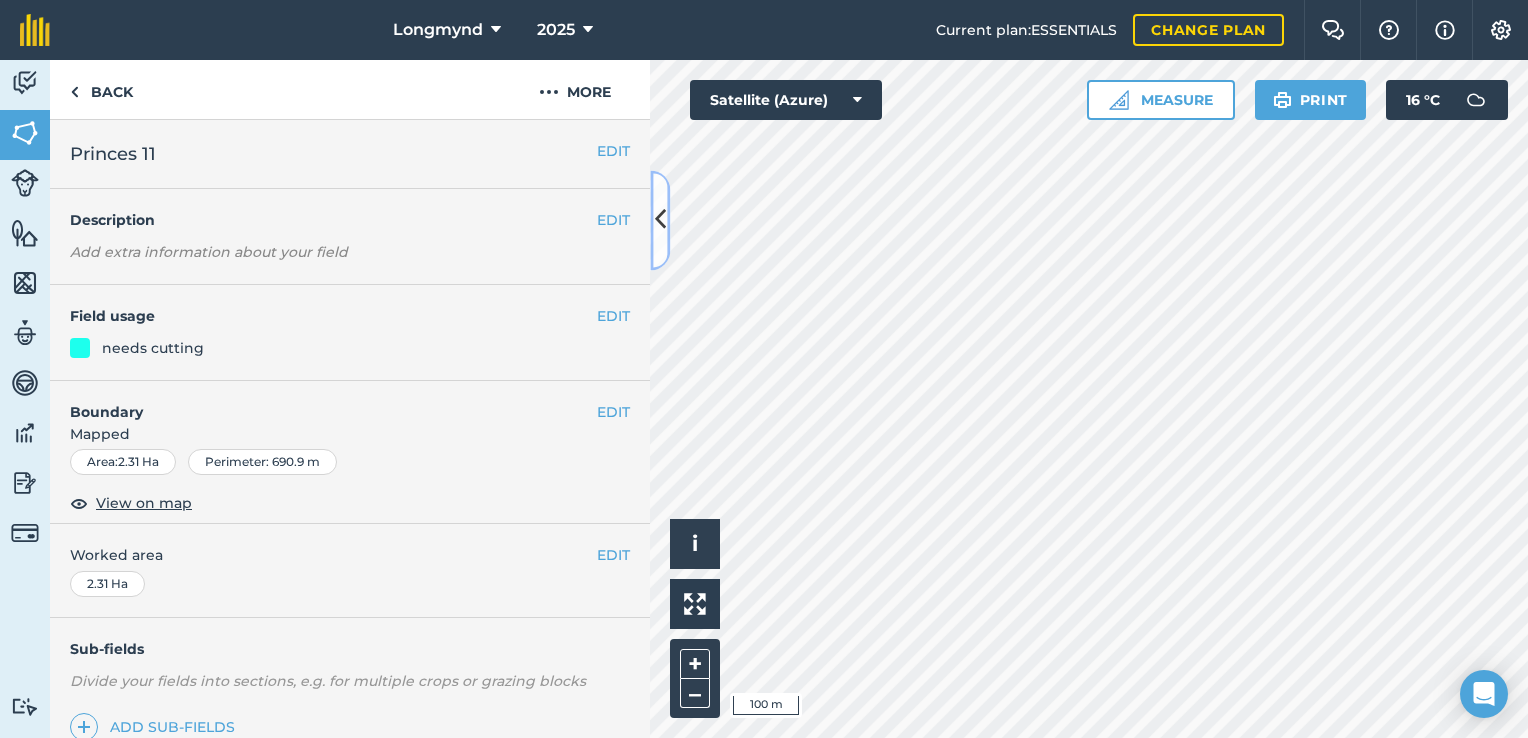 click at bounding box center (660, 220) 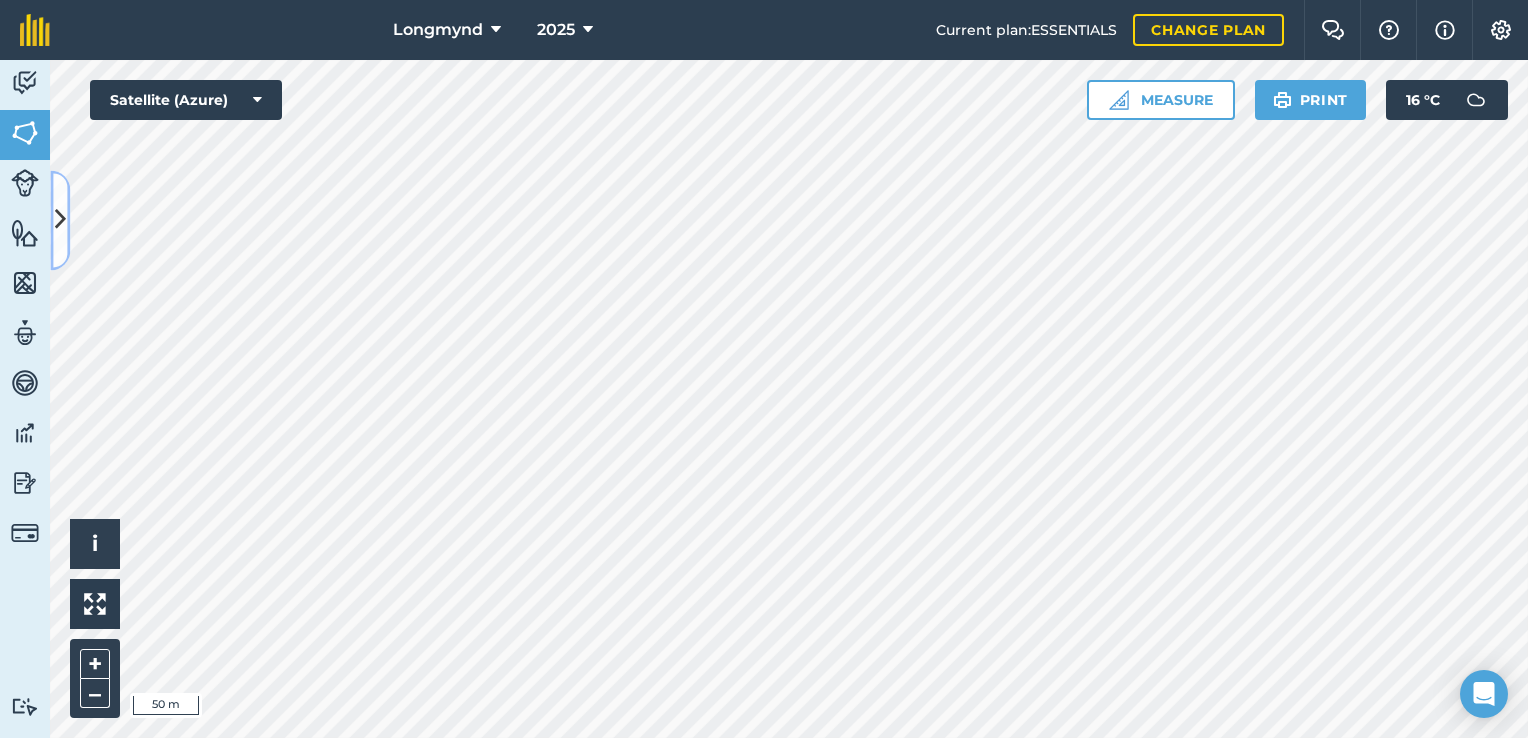 click at bounding box center [60, 220] 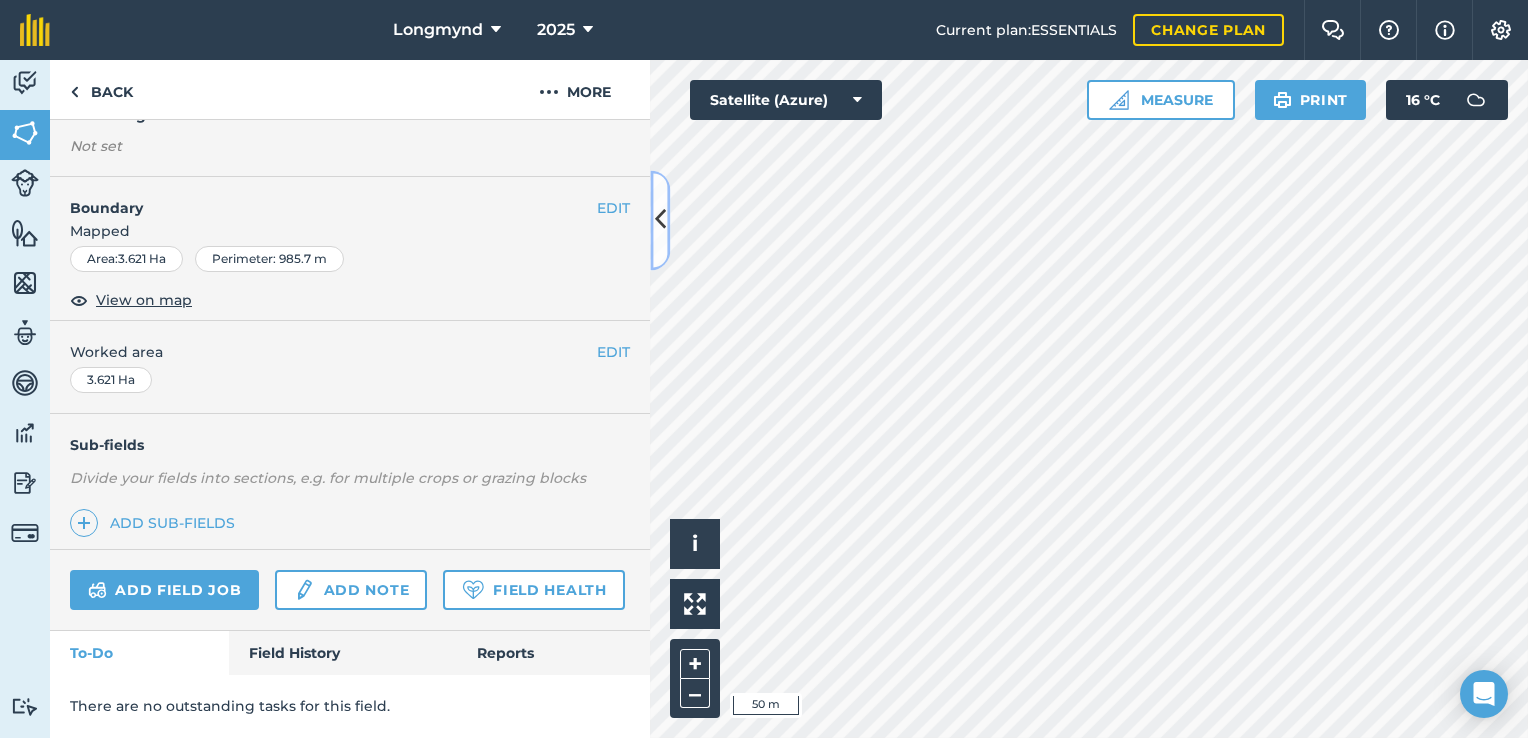 scroll, scrollTop: 253, scrollLeft: 0, axis: vertical 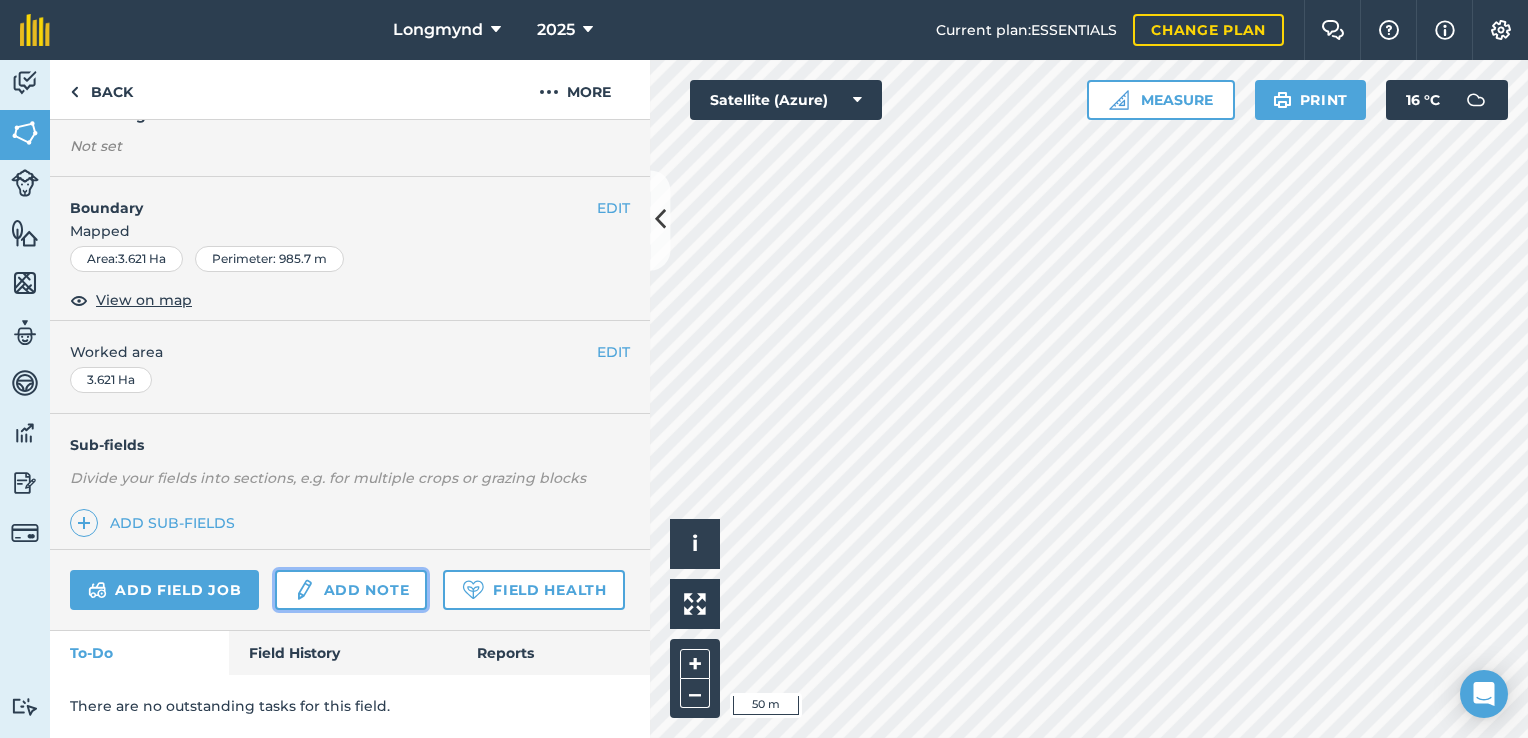 click on "Add note" at bounding box center (351, 590) 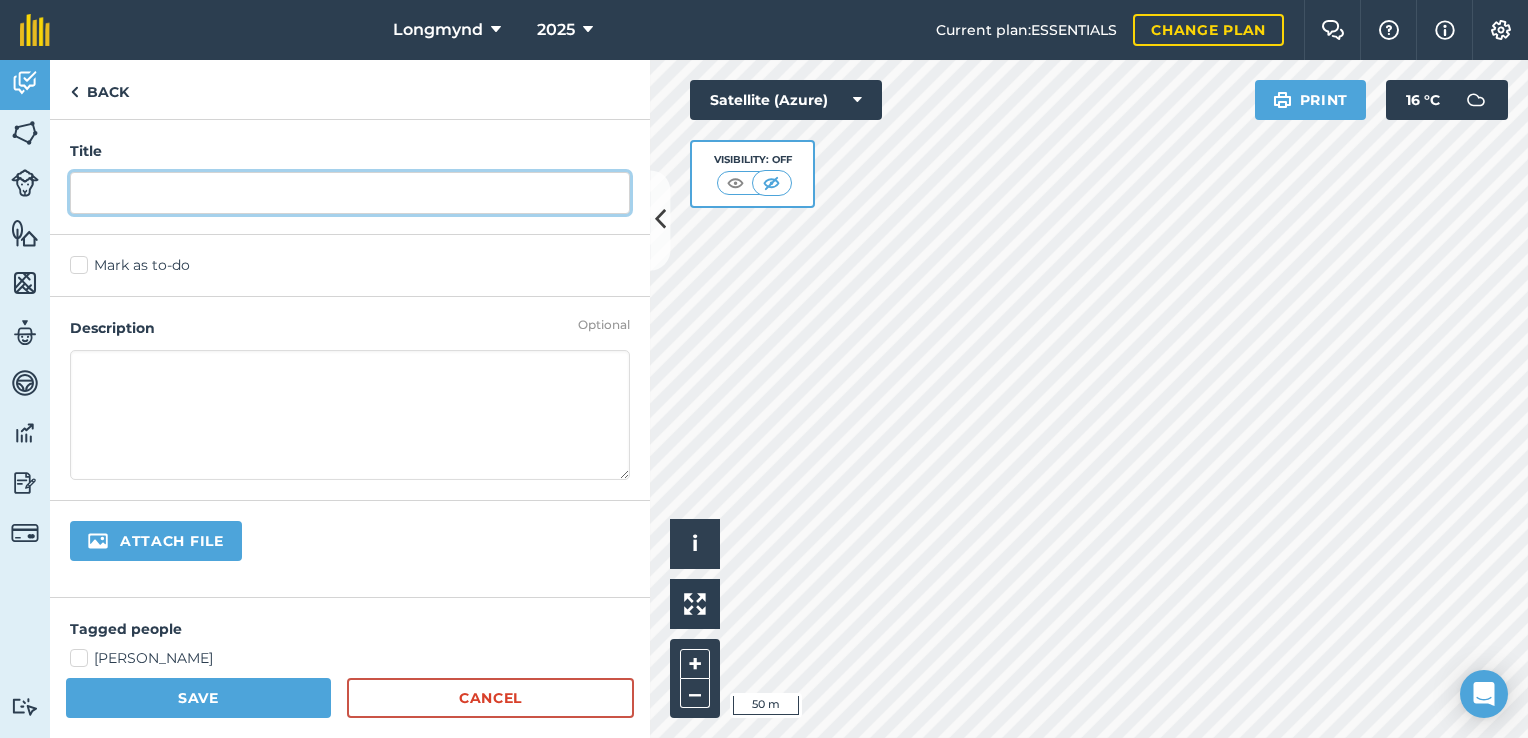 click at bounding box center [350, 193] 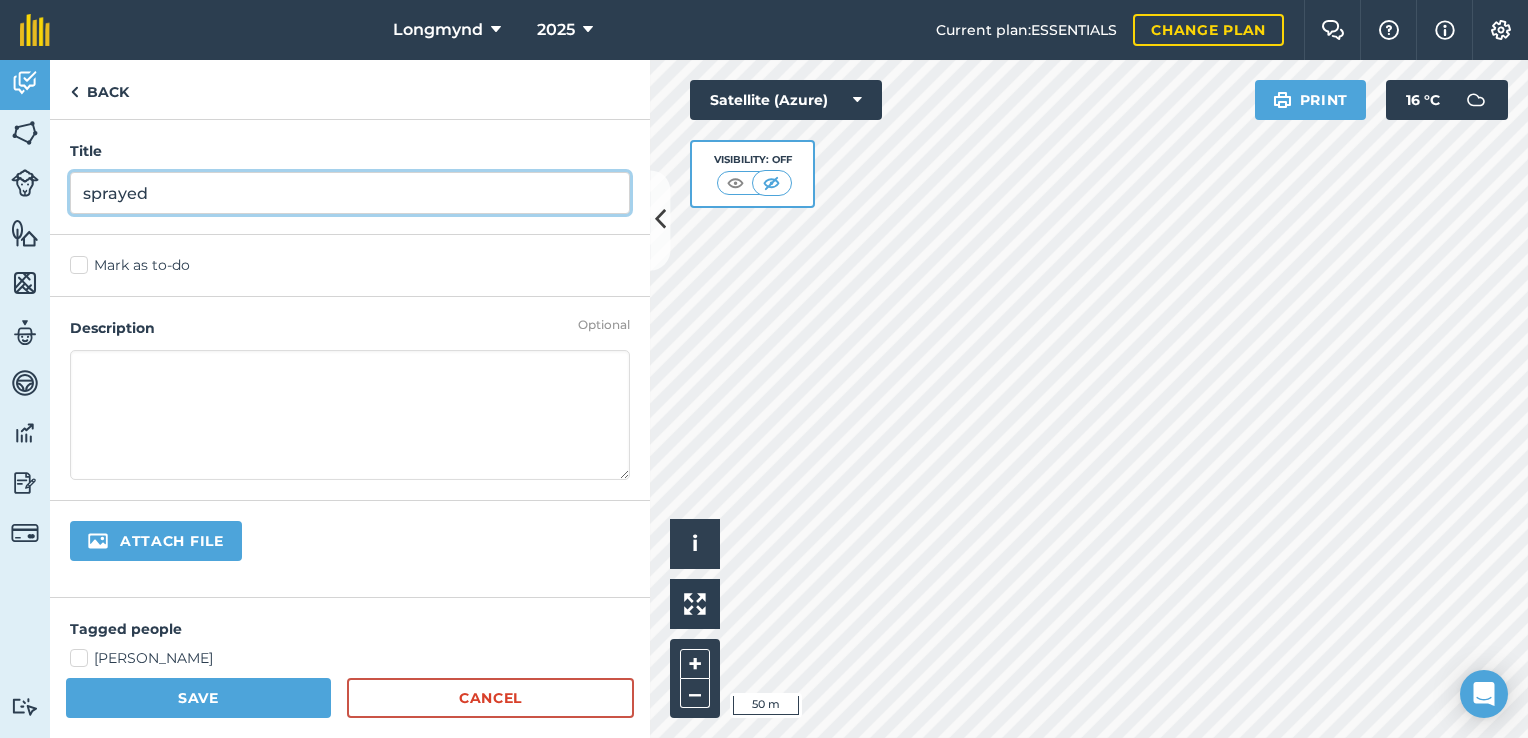 type on "sprayed" 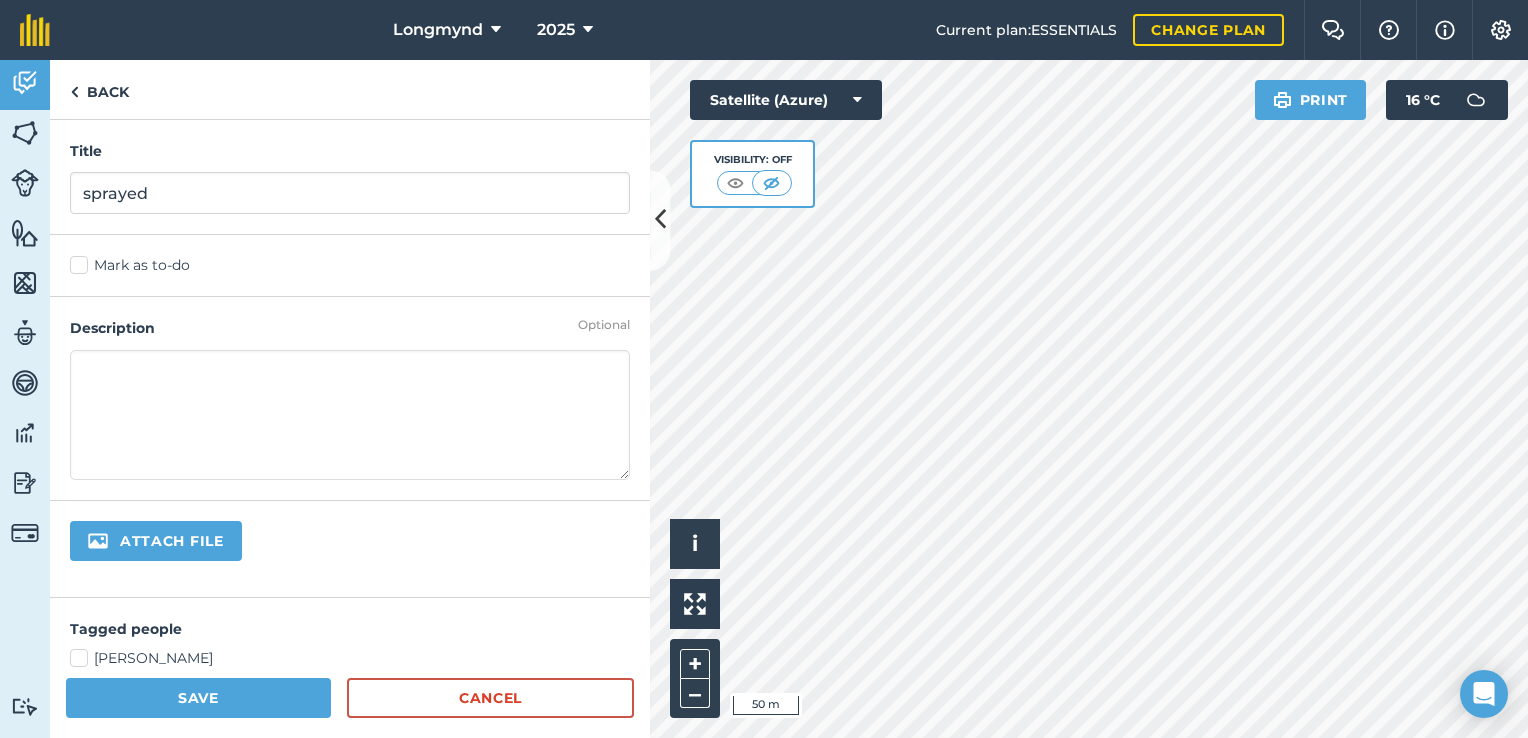 click at bounding box center [350, 415] 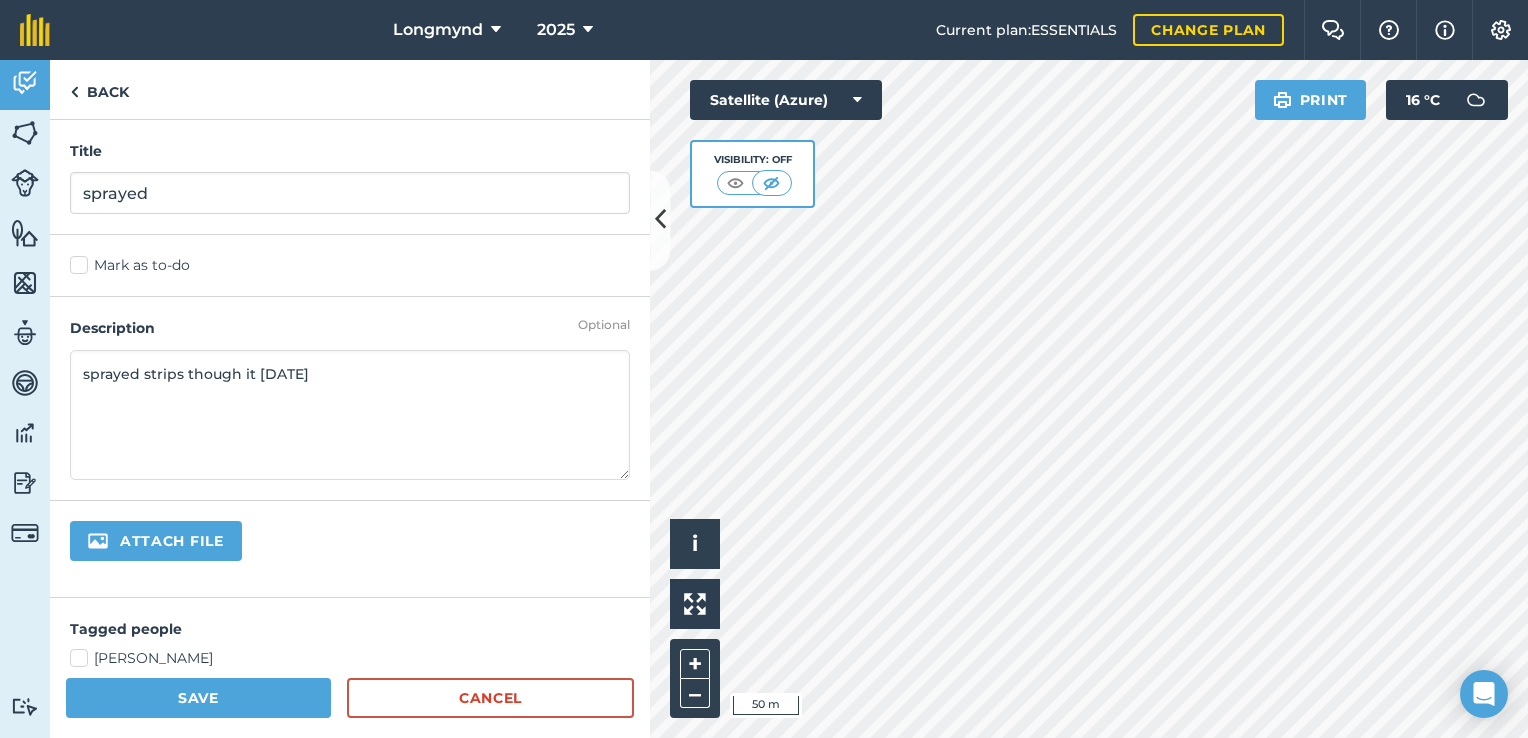 type on "sprayed strips though it 17/07/25" 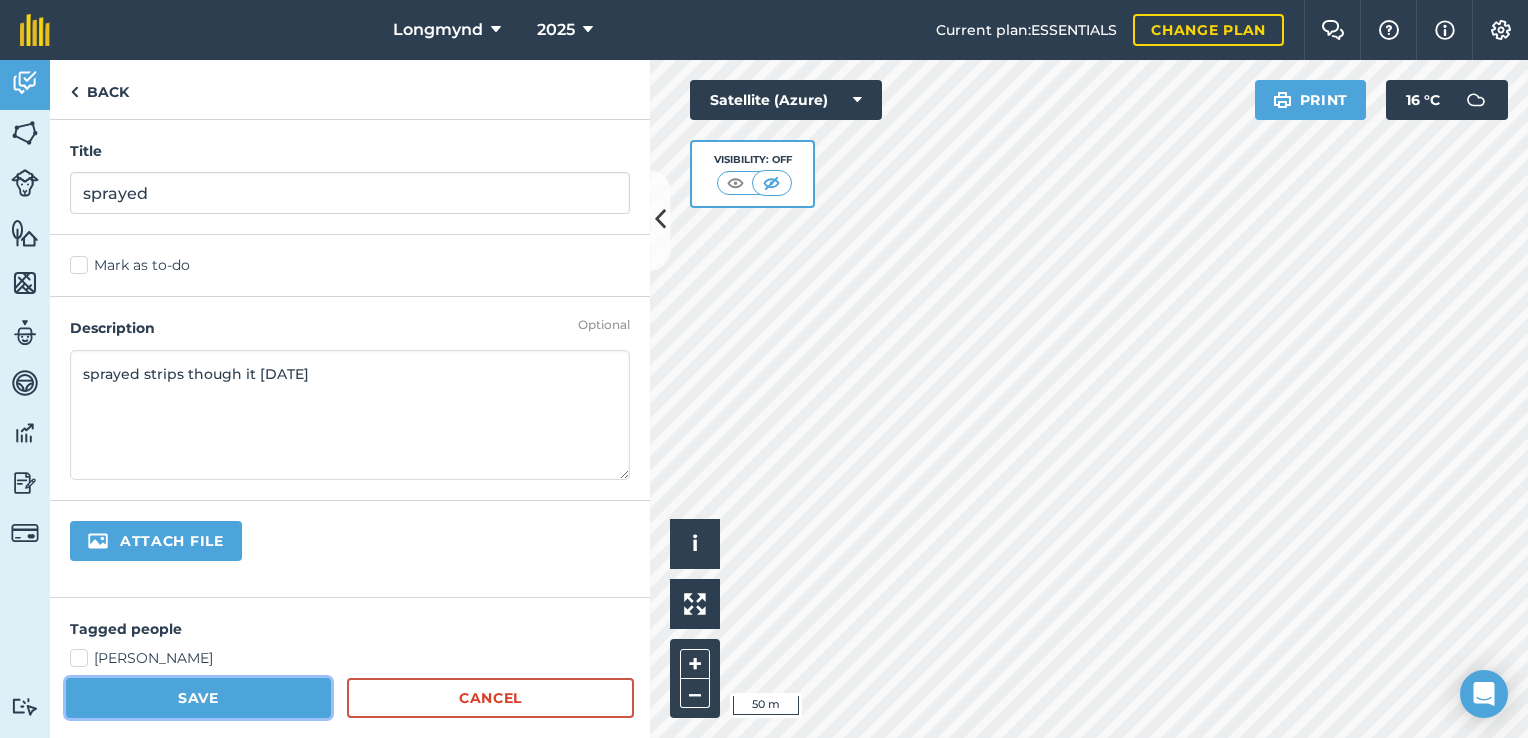 click on "Save" at bounding box center (198, 698) 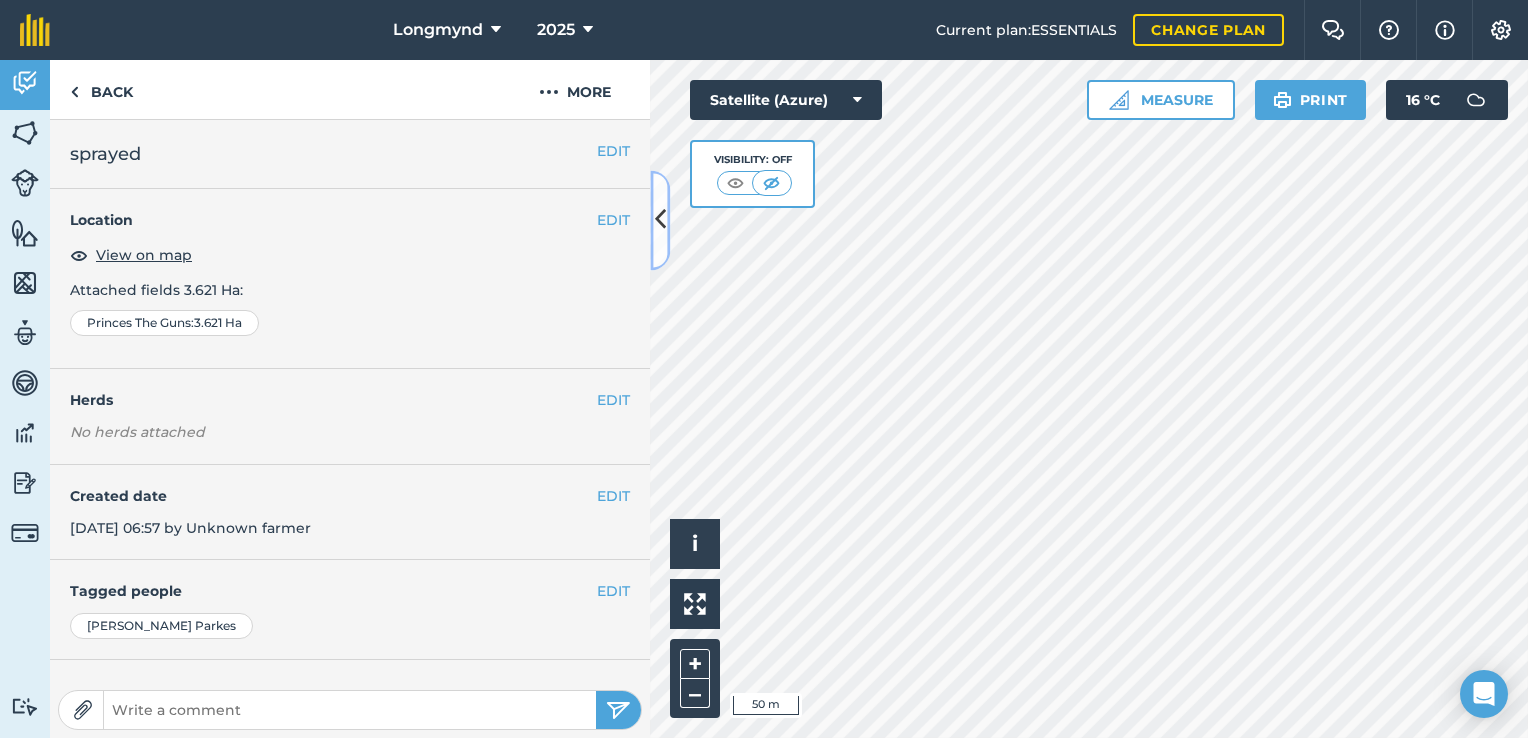 click at bounding box center [660, 220] 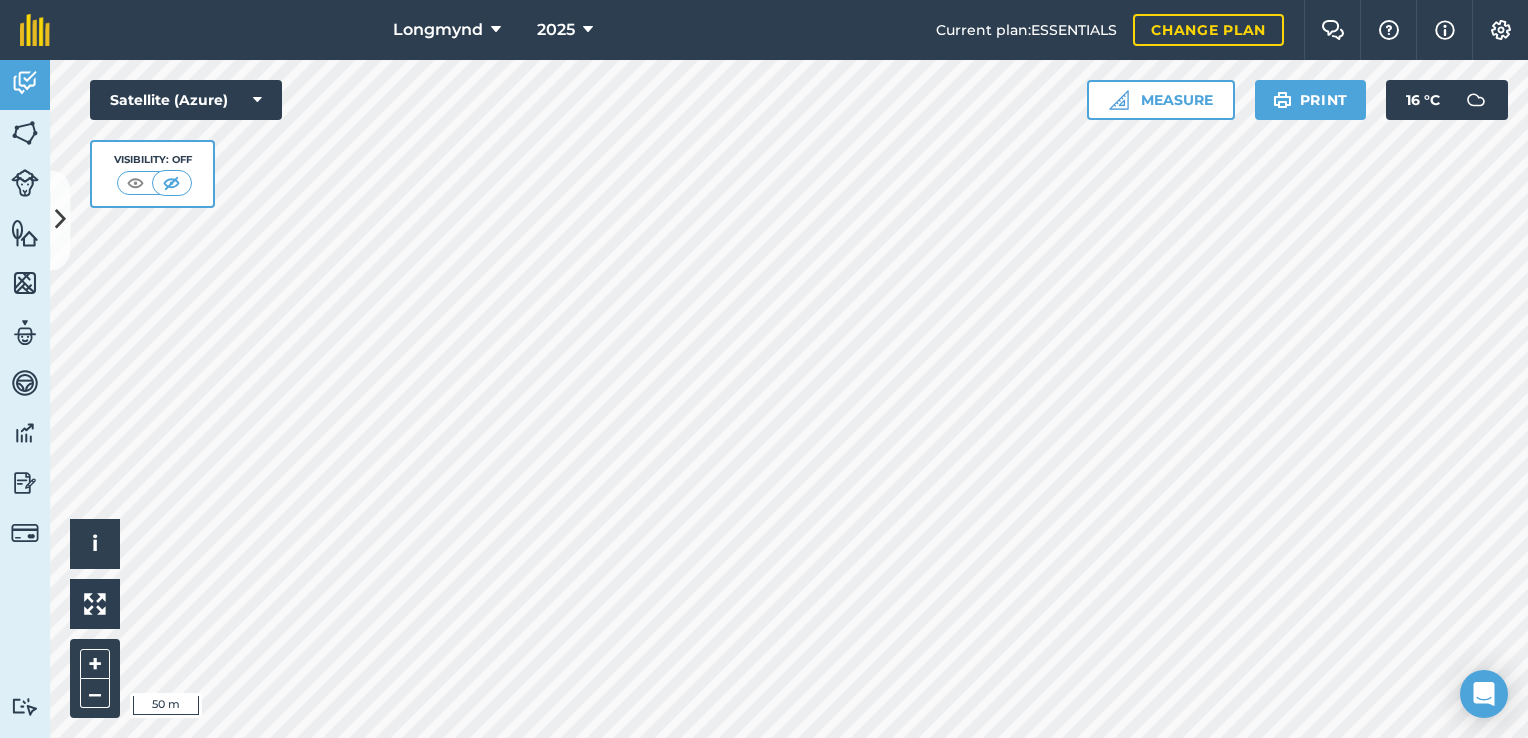 click on "Longmynd  2025 Current plan :  ESSENTIALS   Change plan Farm Chat Help Info Settings Longmynd   -  2025 Reproduced with the permission of  Microsoft Printed on  18/07/2025 Field usages No usage set Butterfly Conservation Cut CUT Gorse  Cut or spray bracken around the edge of the WOA of between 50 - 100m down slope of WOA. Check no negative impact on gathering routes. FERNS/BRACKEN: EDIBLE FERNS/BRACKEN: EDIBLE - bracken rolled  FERNS/BRACKEN: EDIBLE - needs cutting  FERNS/BRACKEN: EDIBLE - needs spraying  gorse  Gorse And Bracken gorse needs cutting  gorse needs spraying  Gorse Needs Spraying After Burning Heather Burn Needs Burning  needs cutting  WOA WOA 2025 WOA 2025 - Test Feature types Trees Water Activity Fields Livestock Features Maps Team Vehicles Data Reporting Billing Tutorials Tutorials   Back   More EDIT sprayed  EDIT Location   View on map Attached fields   3.621   Ha : Princes  The Guns  :  3.621   Ha EDIT Herds No herds attached EDIT Created date 18th Jul 2025, 06:57   by   EDIT" at bounding box center [764, 369] 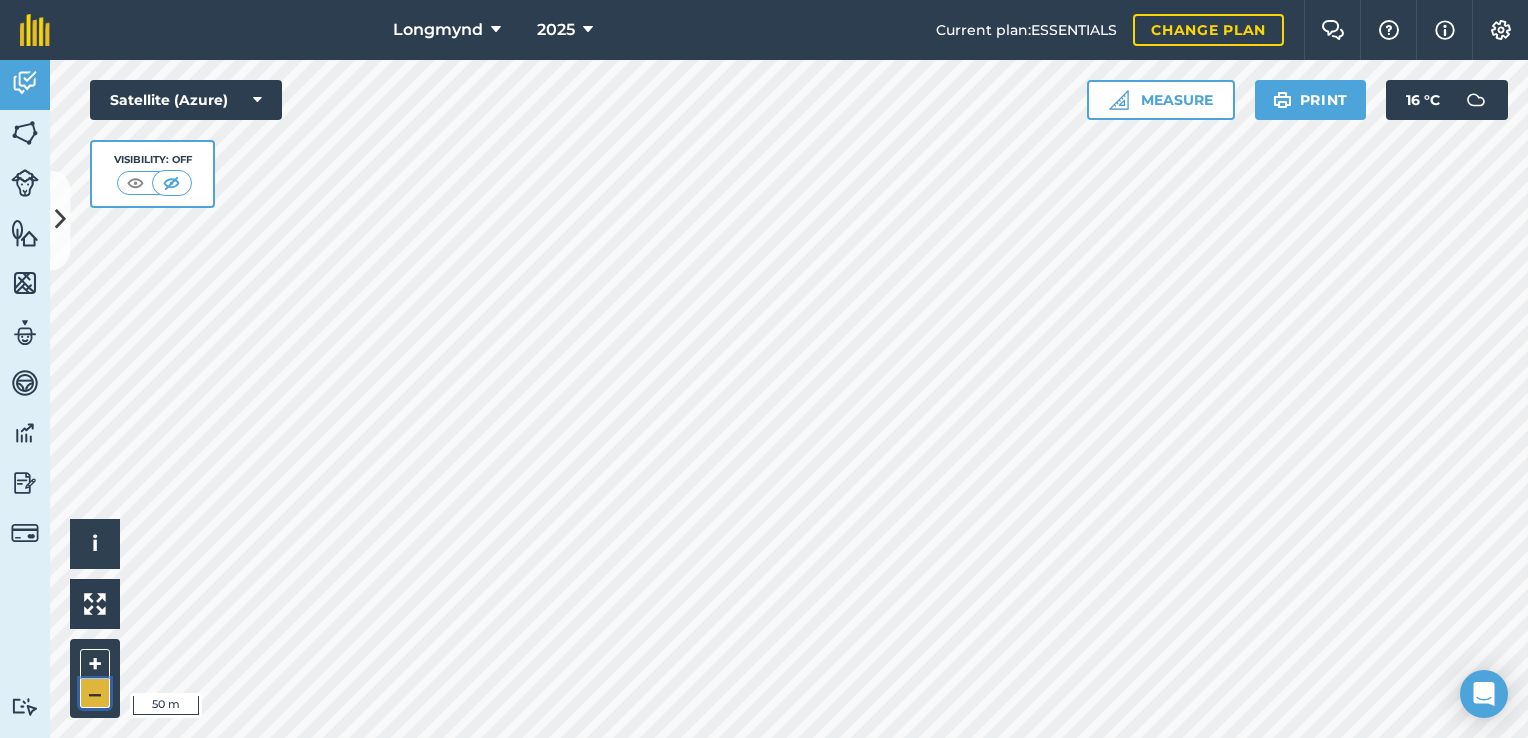 click on "–" at bounding box center [95, 693] 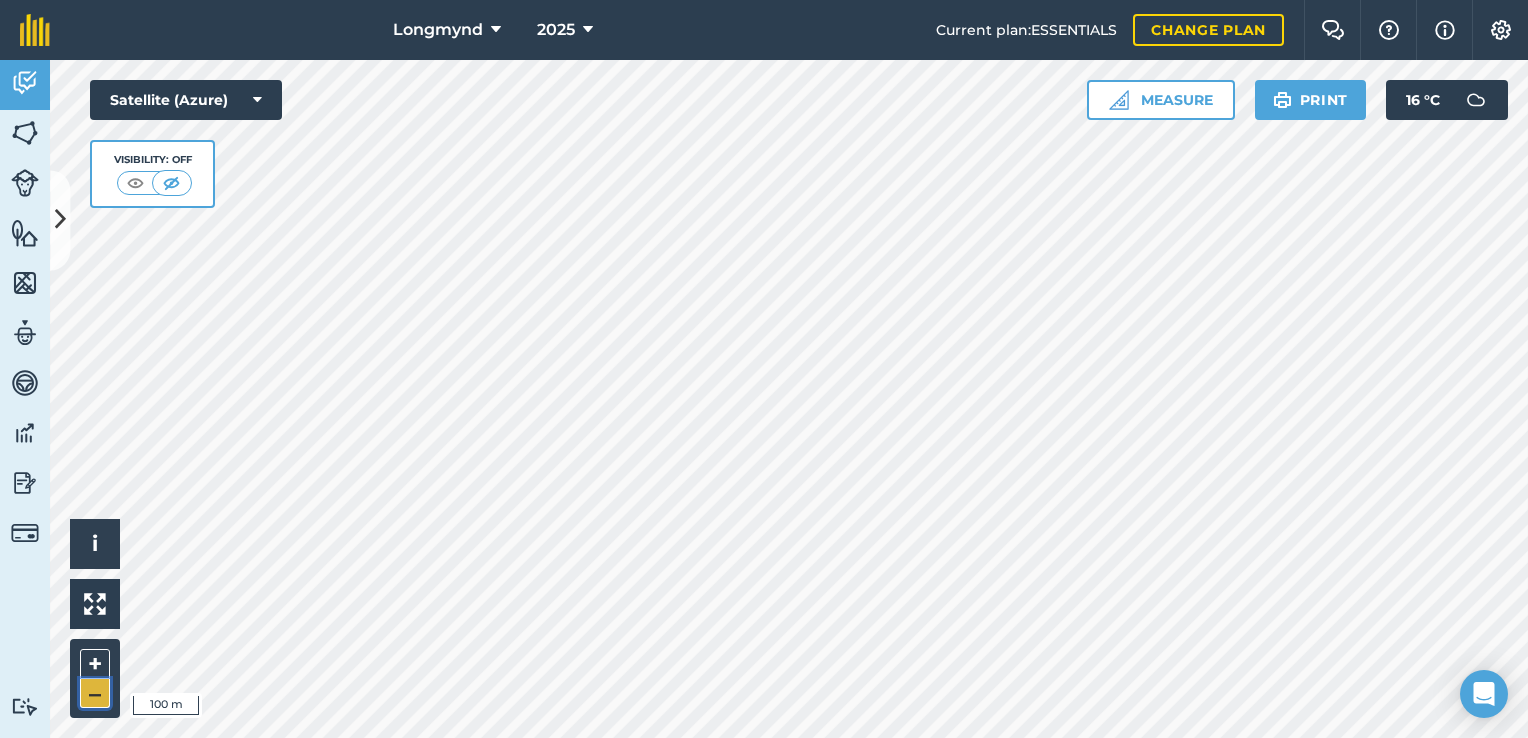 click on "–" at bounding box center [95, 693] 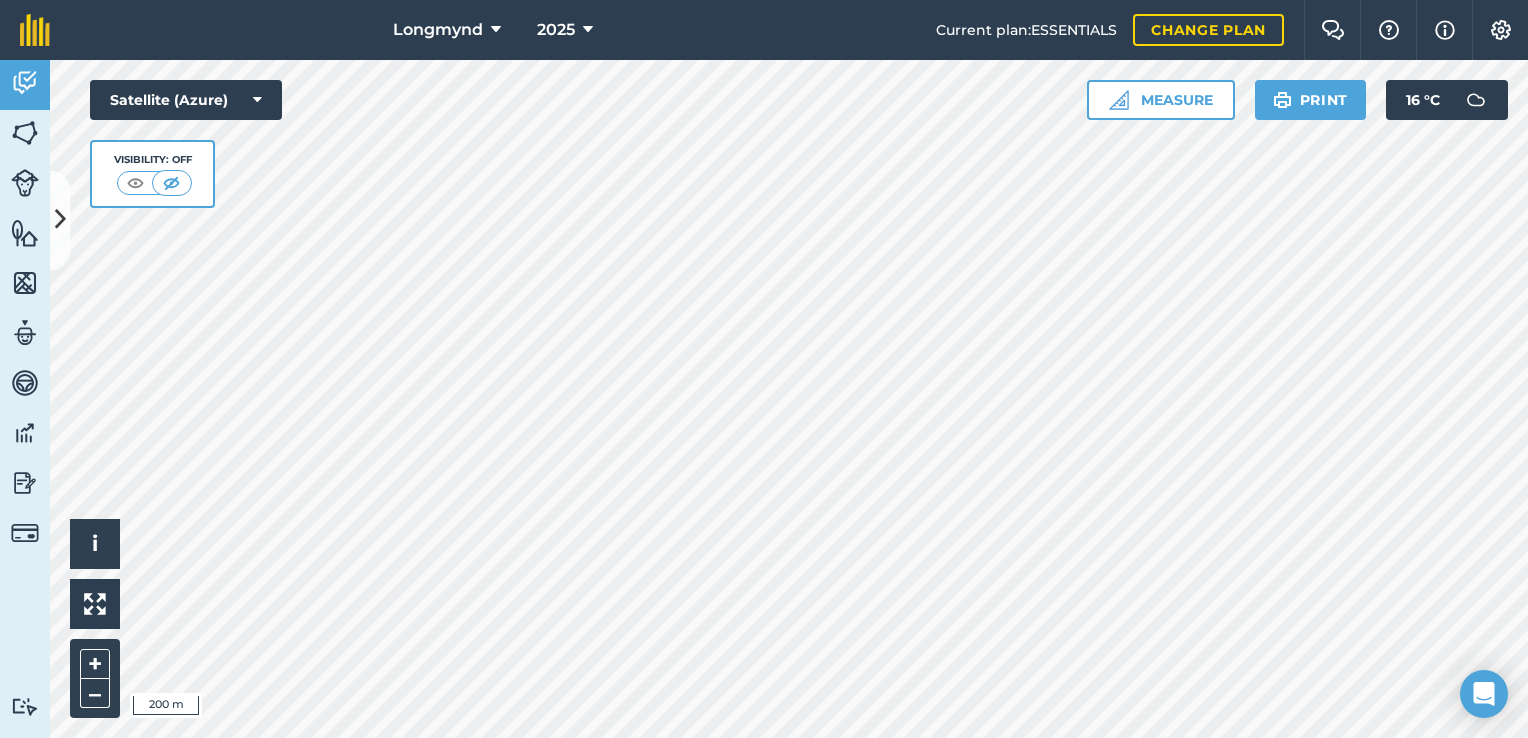 click on "Longmynd  2025 Current plan :  ESSENTIALS   Change plan Farm Chat Help Info Settings Longmynd   -  2025 Reproduced with the permission of  Microsoft Printed on  18/07/2025 Field usages No usage set Butterfly Conservation Cut CUT Gorse  Cut or spray bracken around the edge of the WOA of between 50 - 100m down slope of WOA. Check no negative impact on gathering routes. FERNS/BRACKEN: EDIBLE FERNS/BRACKEN: EDIBLE - bracken rolled  FERNS/BRACKEN: EDIBLE - needs cutting  FERNS/BRACKEN: EDIBLE - needs spraying  gorse  Gorse And Bracken gorse needs cutting  gorse needs spraying  Gorse Needs Spraying After Burning Heather Burn Needs Burning  needs cutting  WOA WOA 2025 WOA 2025 - Test Feature types Trees Water Activity Fields Livestock Features Maps Team Vehicles Data Reporting Billing Tutorials Tutorials   Back   More EDIT sprayed  EDIT Location   View on map Attached fields   3.621   Ha : Princes  The Guns  :  3.621   Ha EDIT Herds No herds attached EDIT Created date 18th Jul 2025, 06:57   by   EDIT" at bounding box center (764, 369) 